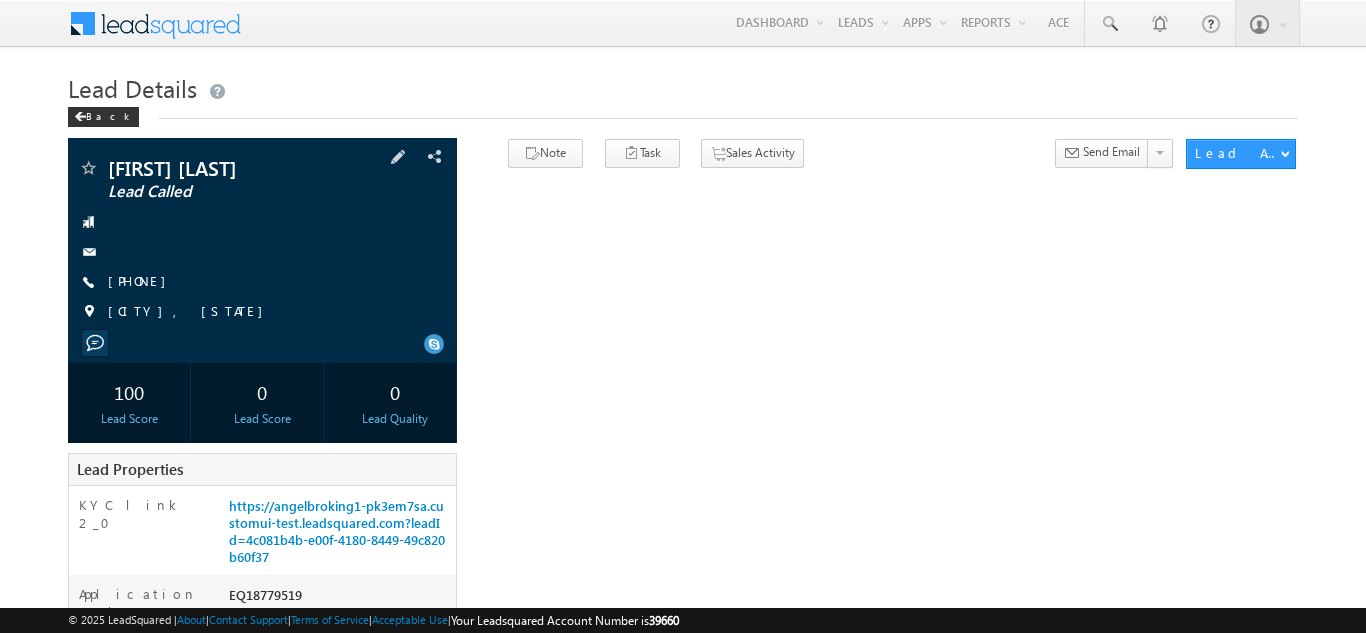scroll, scrollTop: 0, scrollLeft: 0, axis: both 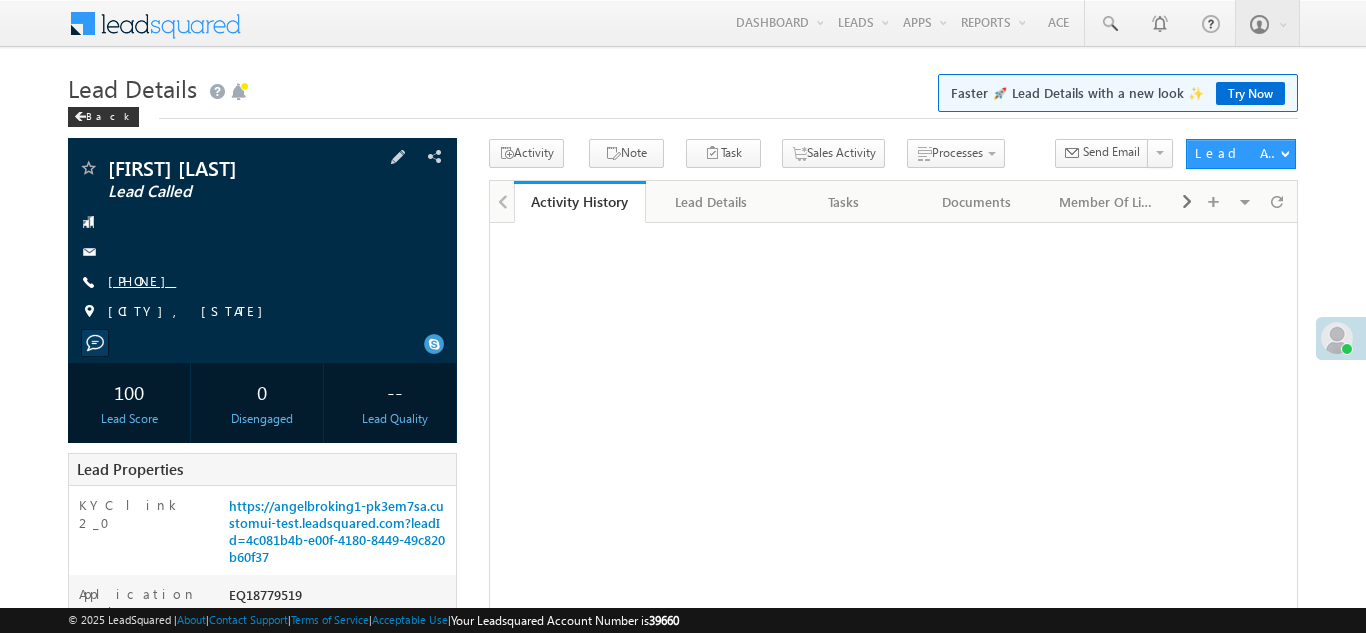 click on "[PHONE]" at bounding box center [142, 280] 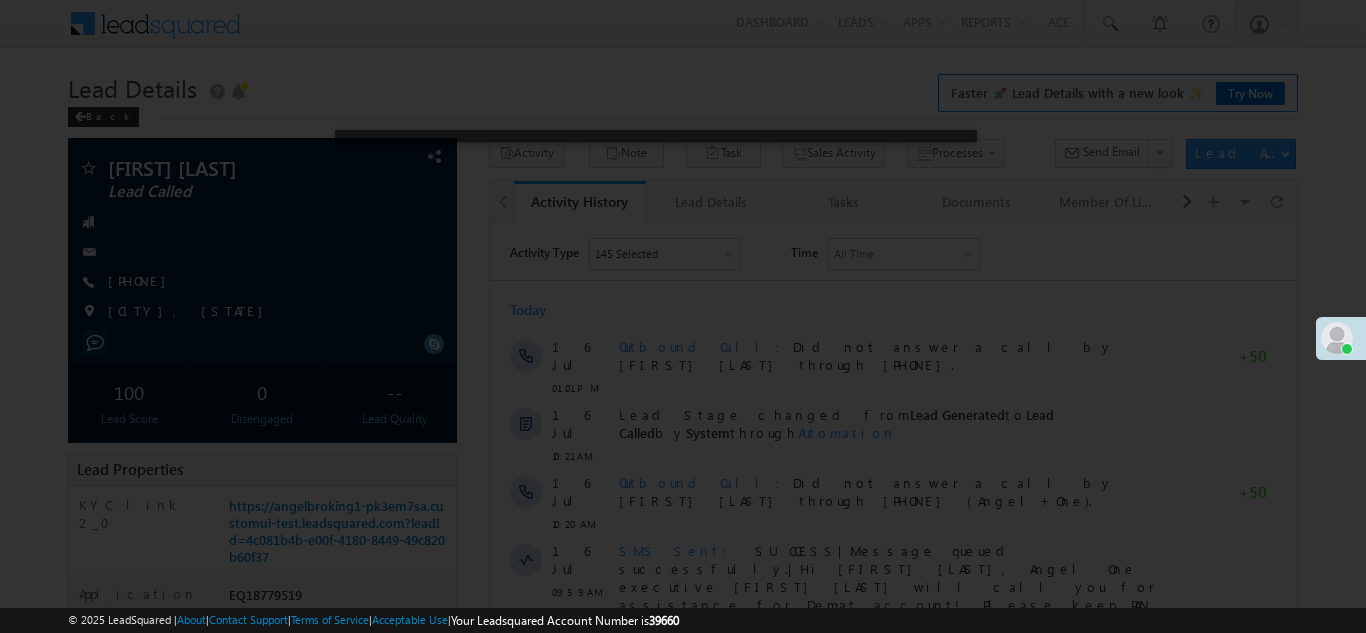 scroll, scrollTop: 0, scrollLeft: 0, axis: both 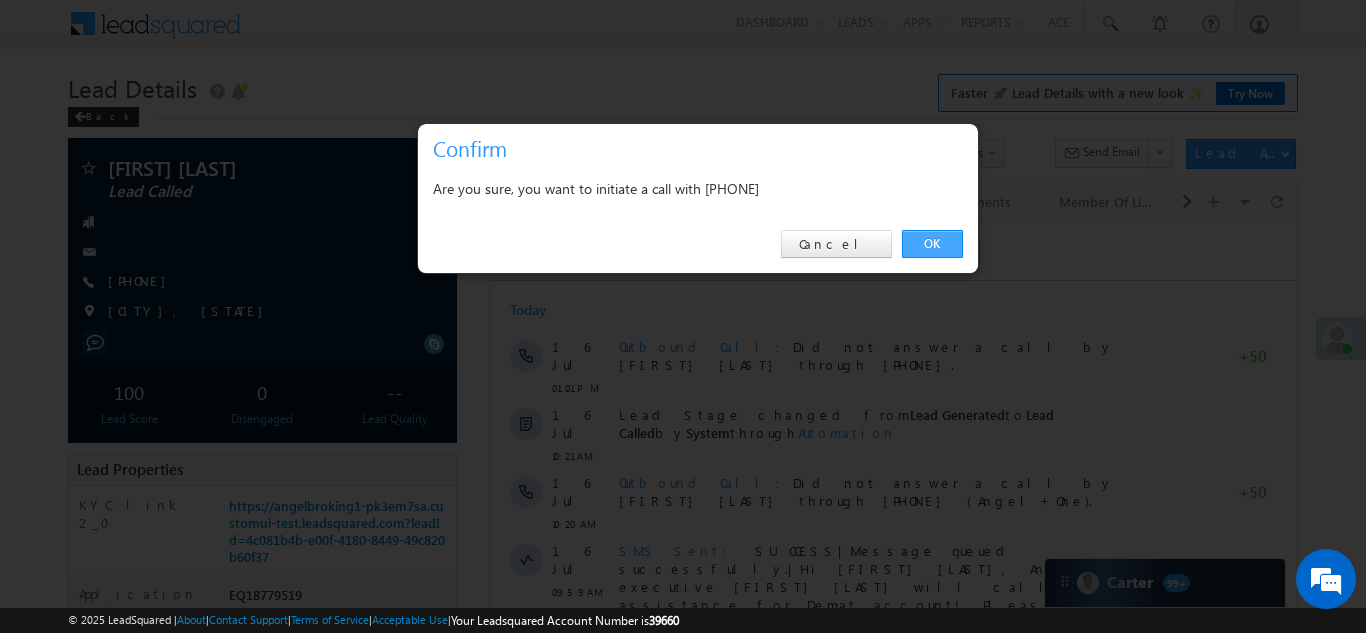 click on "OK" at bounding box center [932, 244] 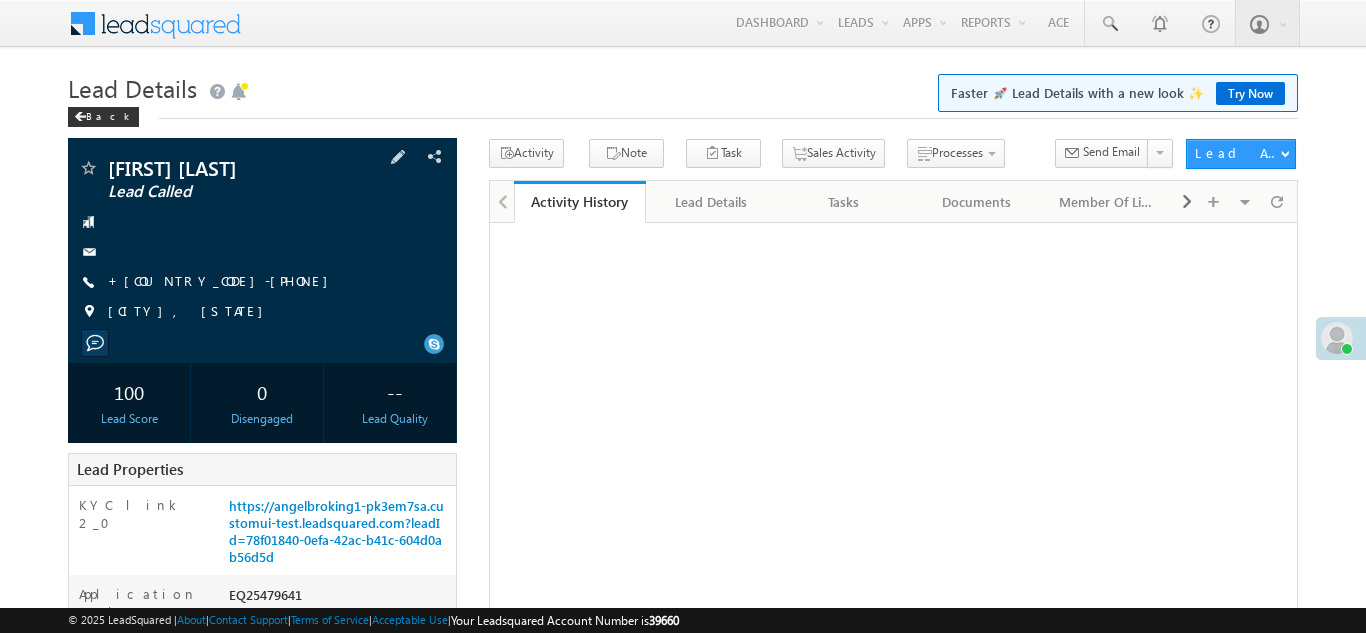 scroll, scrollTop: 0, scrollLeft: 0, axis: both 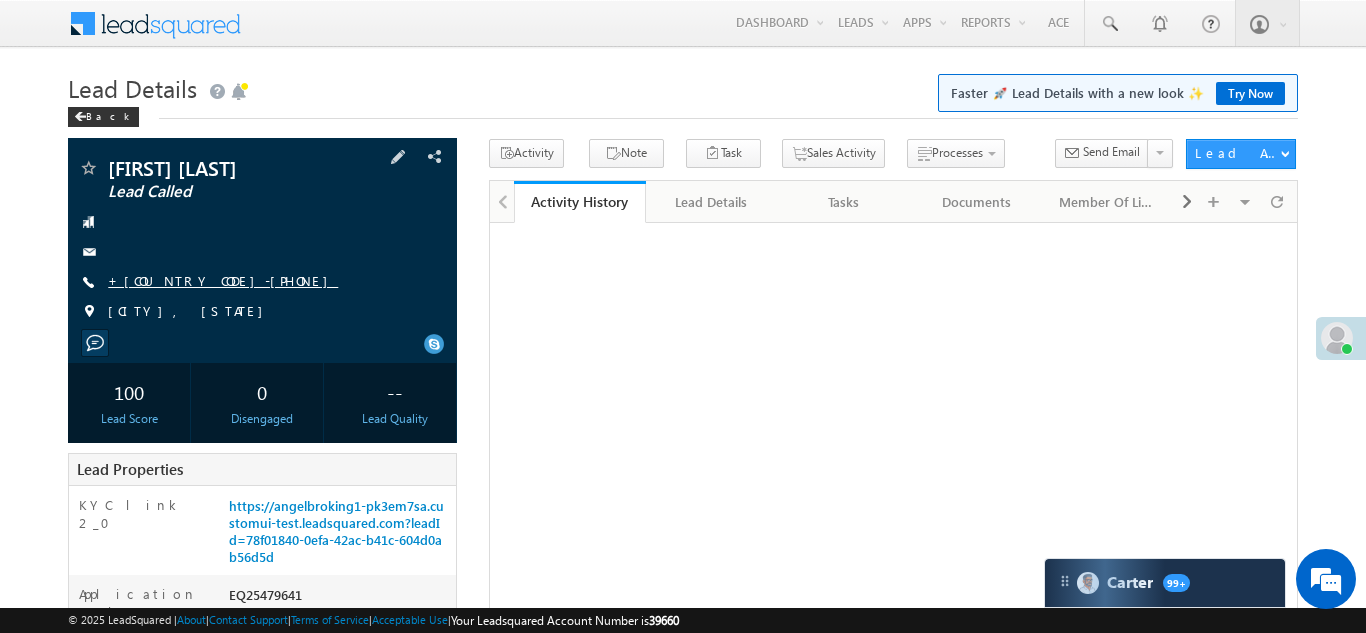 click on "+91-8091186712" at bounding box center [223, 280] 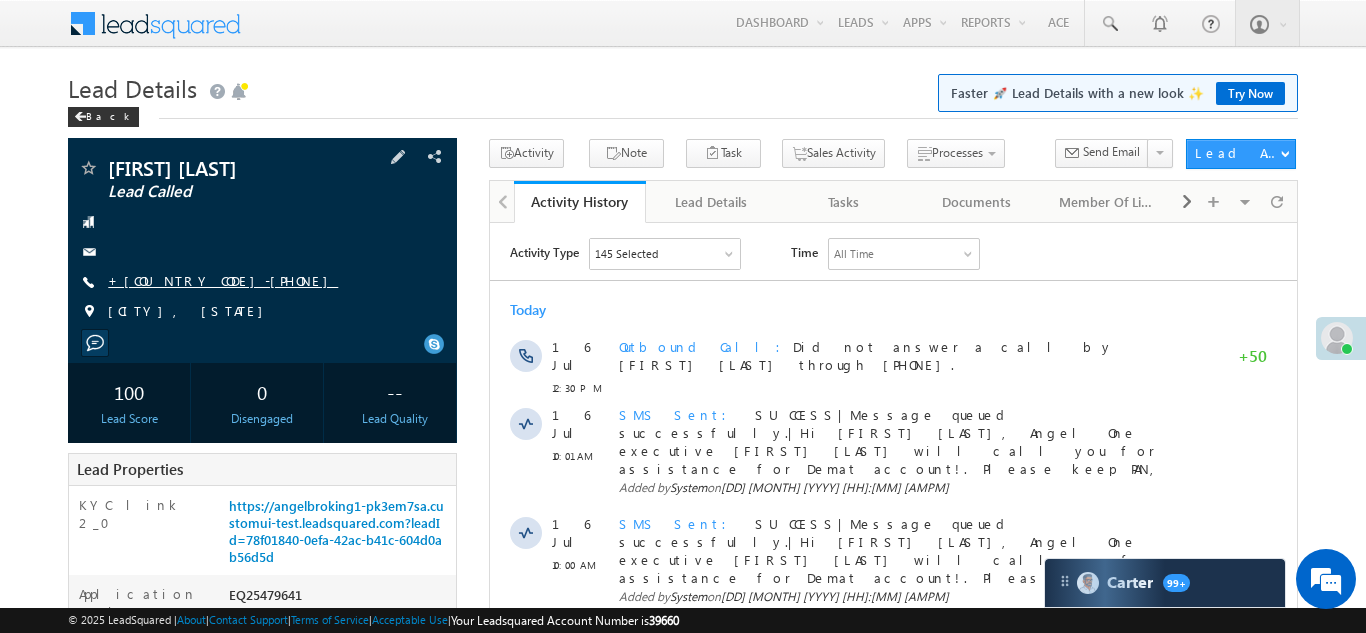 scroll, scrollTop: 0, scrollLeft: 0, axis: both 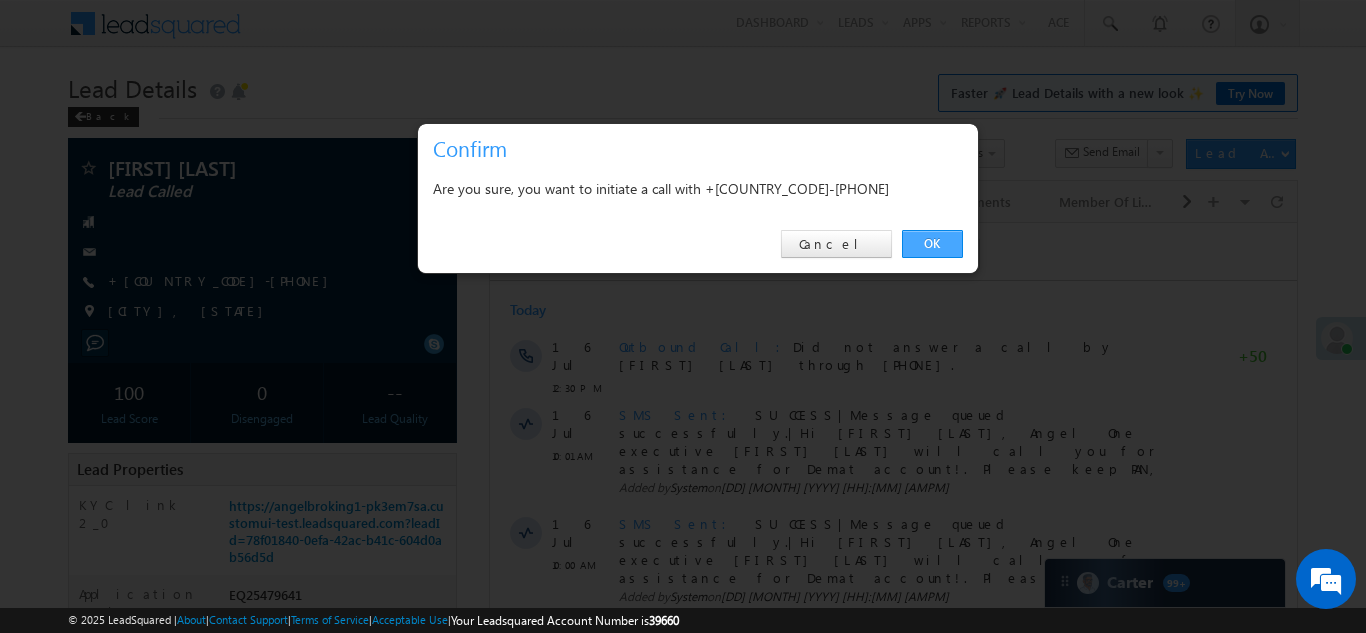 click on "OK" at bounding box center [932, 244] 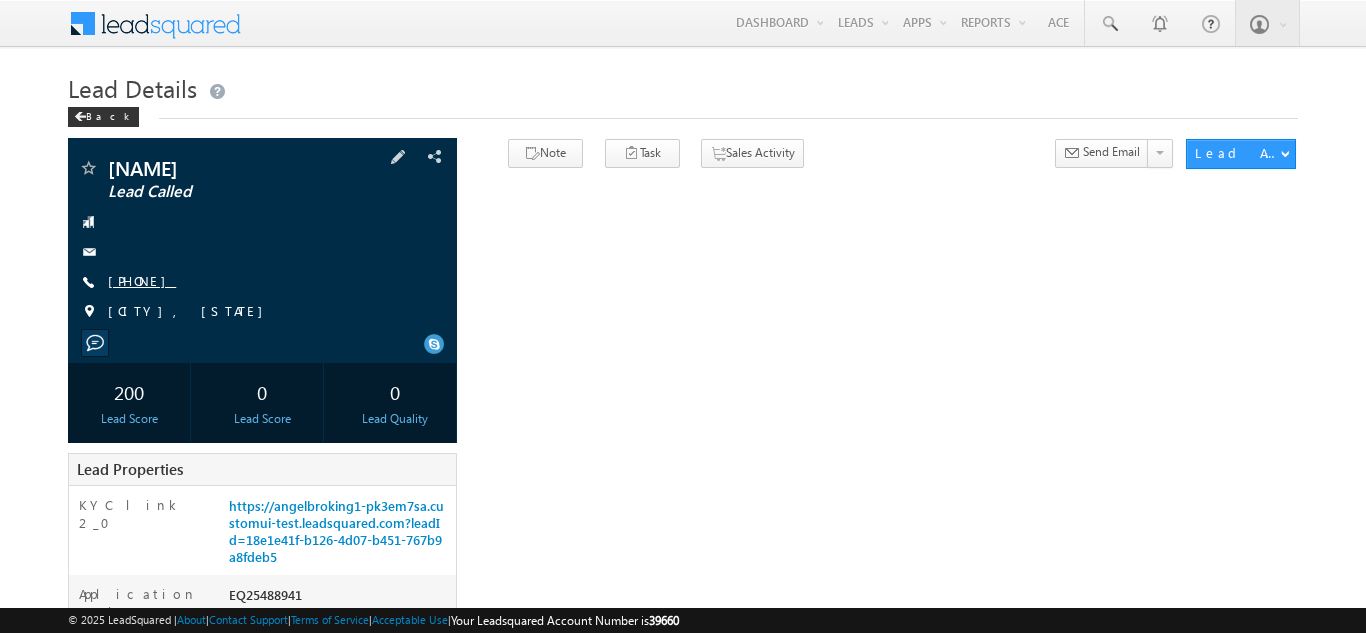 scroll, scrollTop: 0, scrollLeft: 0, axis: both 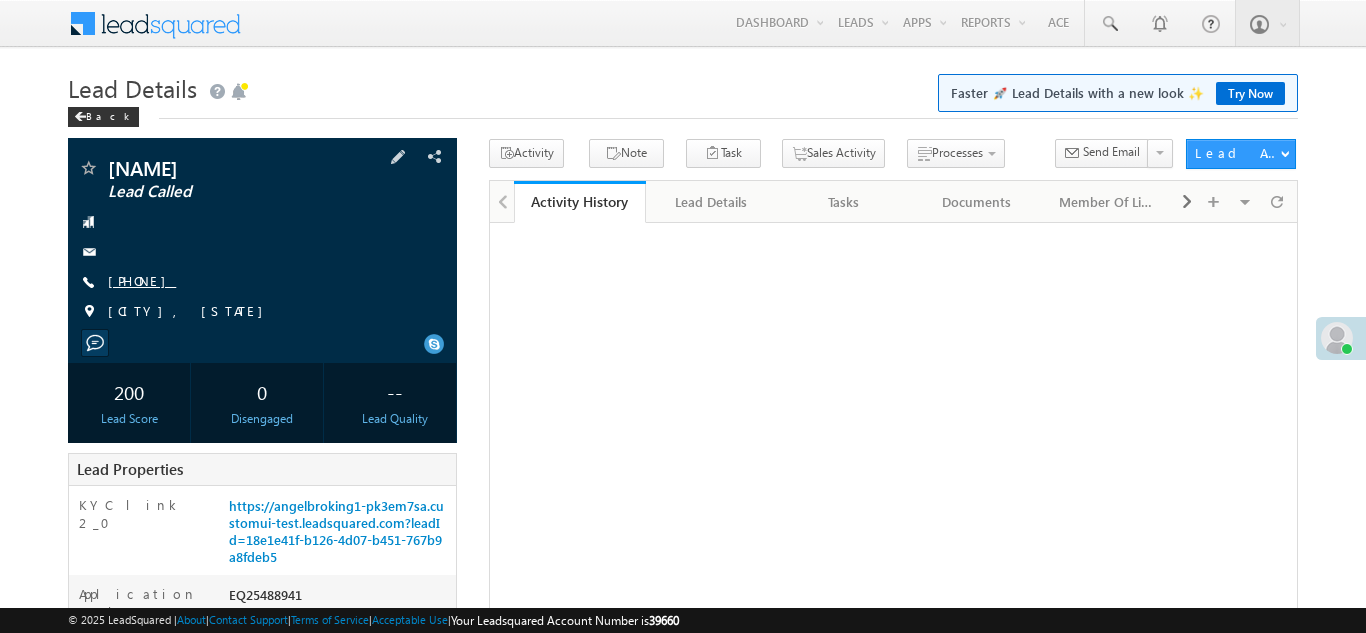 click on "[PHONE]" at bounding box center (142, 280) 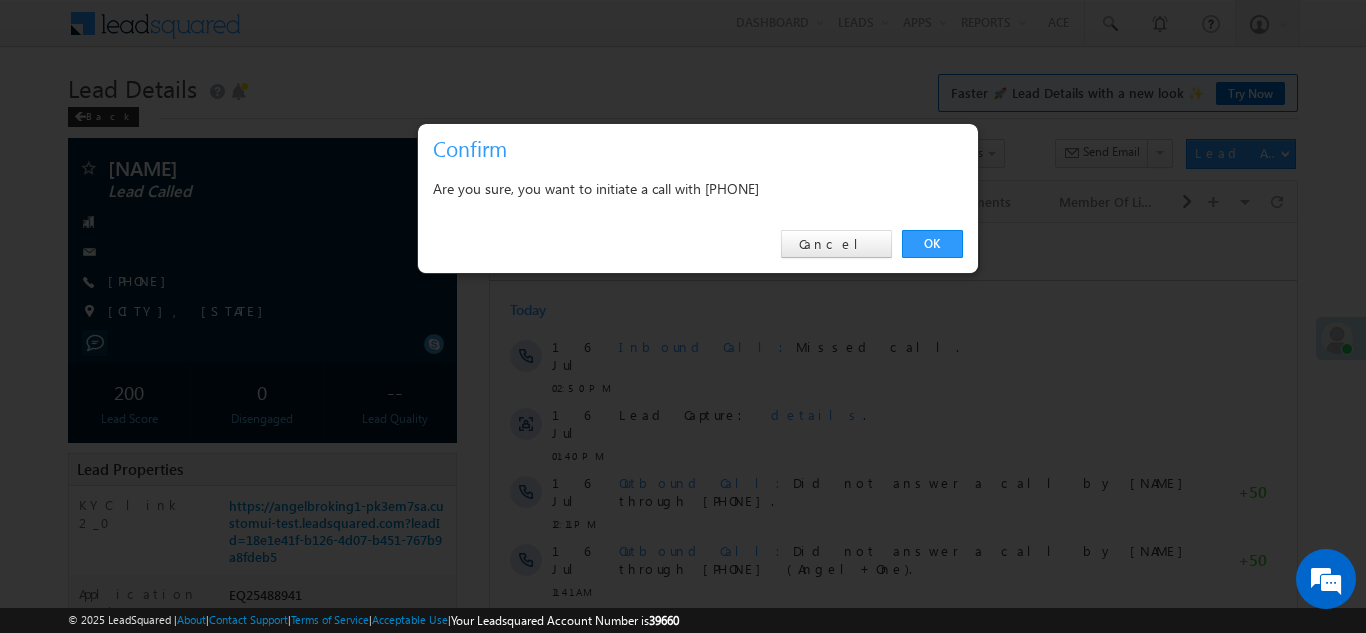 scroll, scrollTop: 0, scrollLeft: 0, axis: both 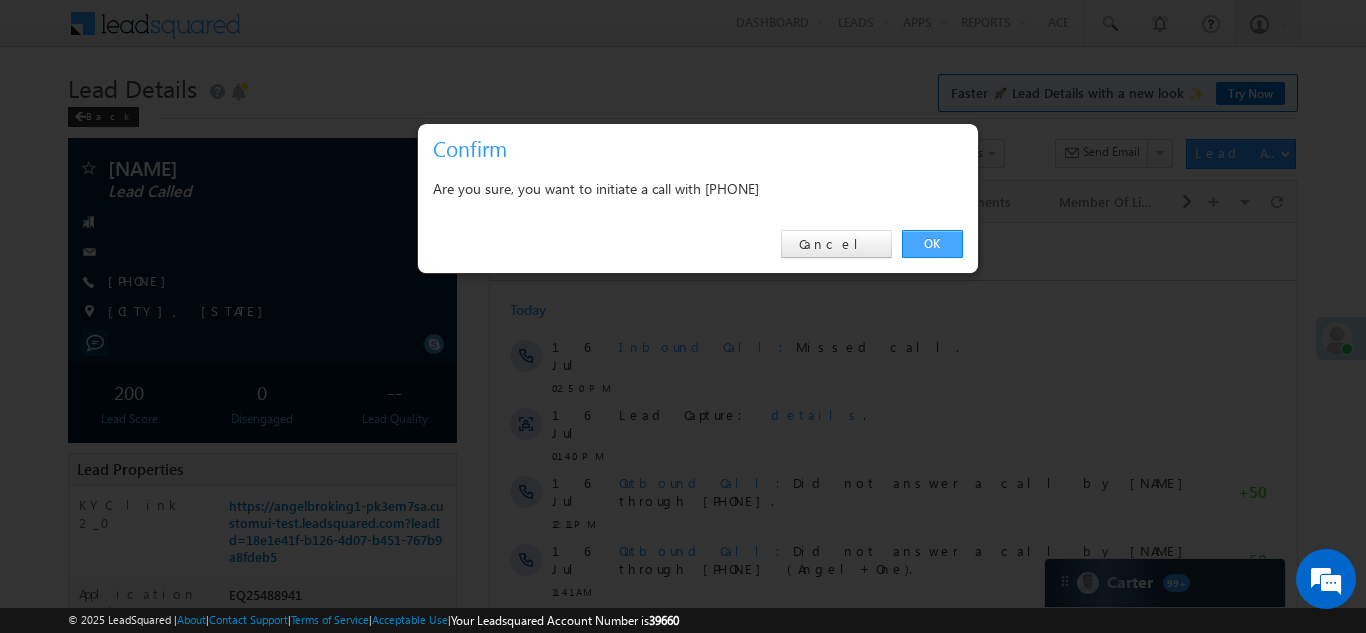 click on "OK" at bounding box center [932, 244] 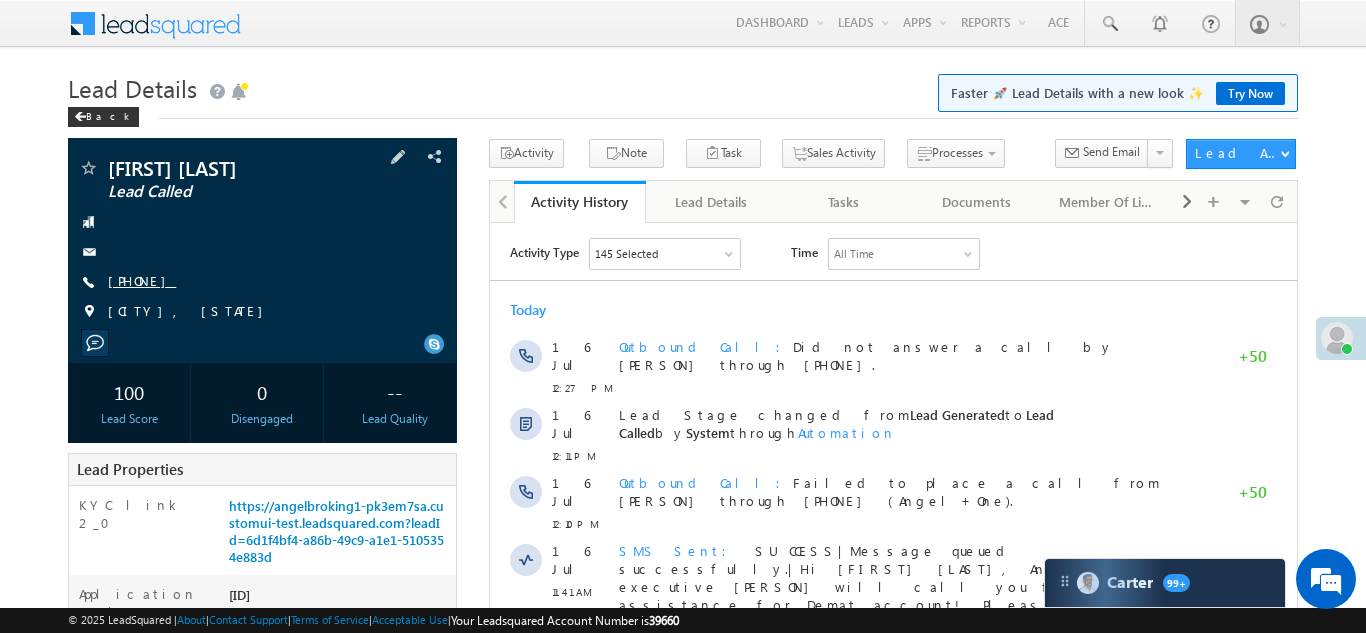 scroll, scrollTop: 0, scrollLeft: 0, axis: both 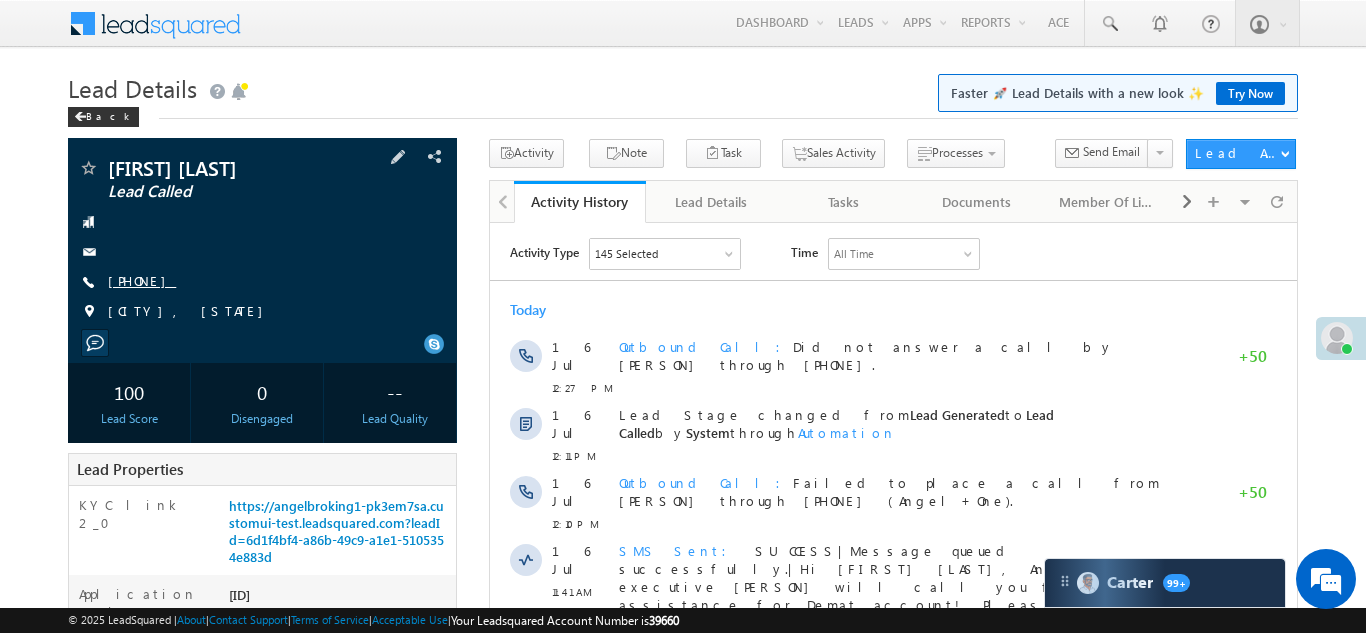 click on "+91-6289248713" at bounding box center (142, 280) 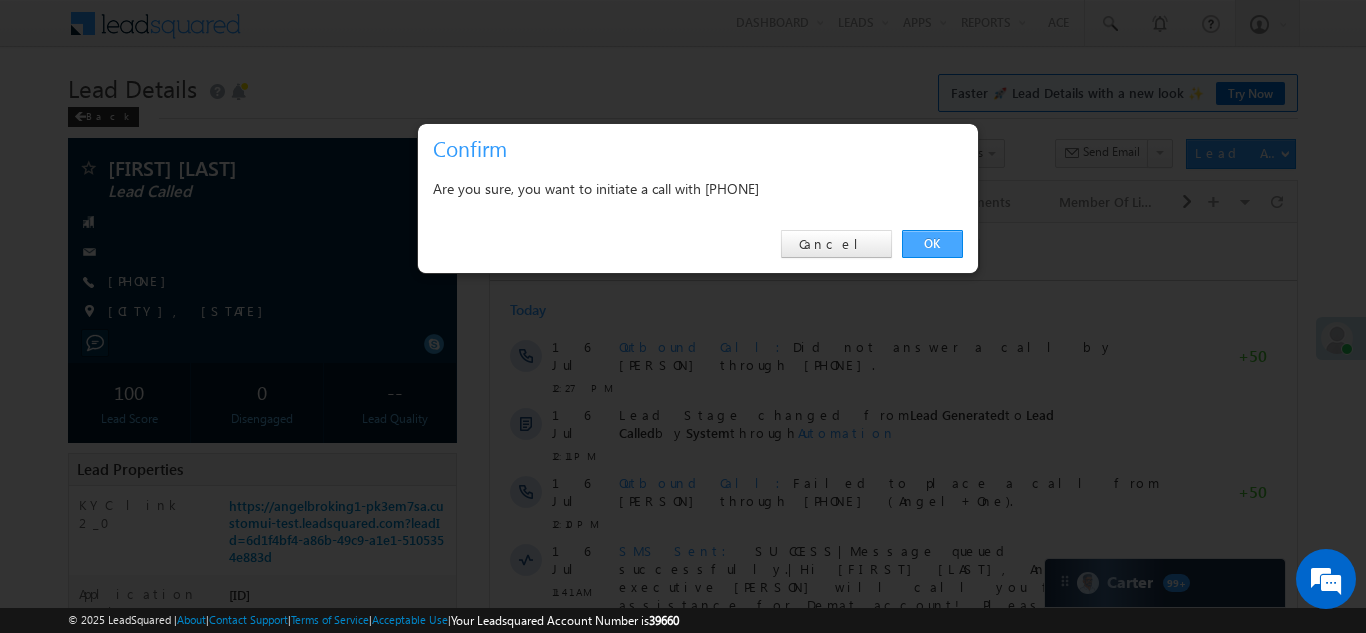 click on "OK" at bounding box center [932, 244] 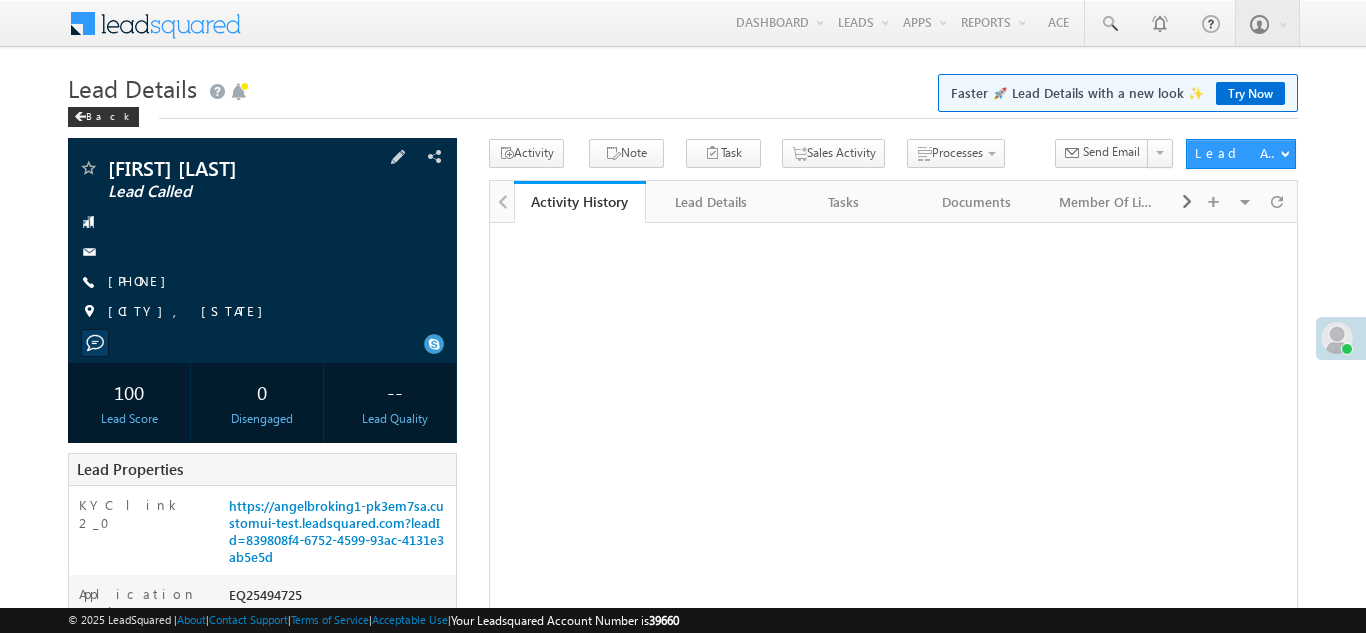 scroll, scrollTop: 0, scrollLeft: 0, axis: both 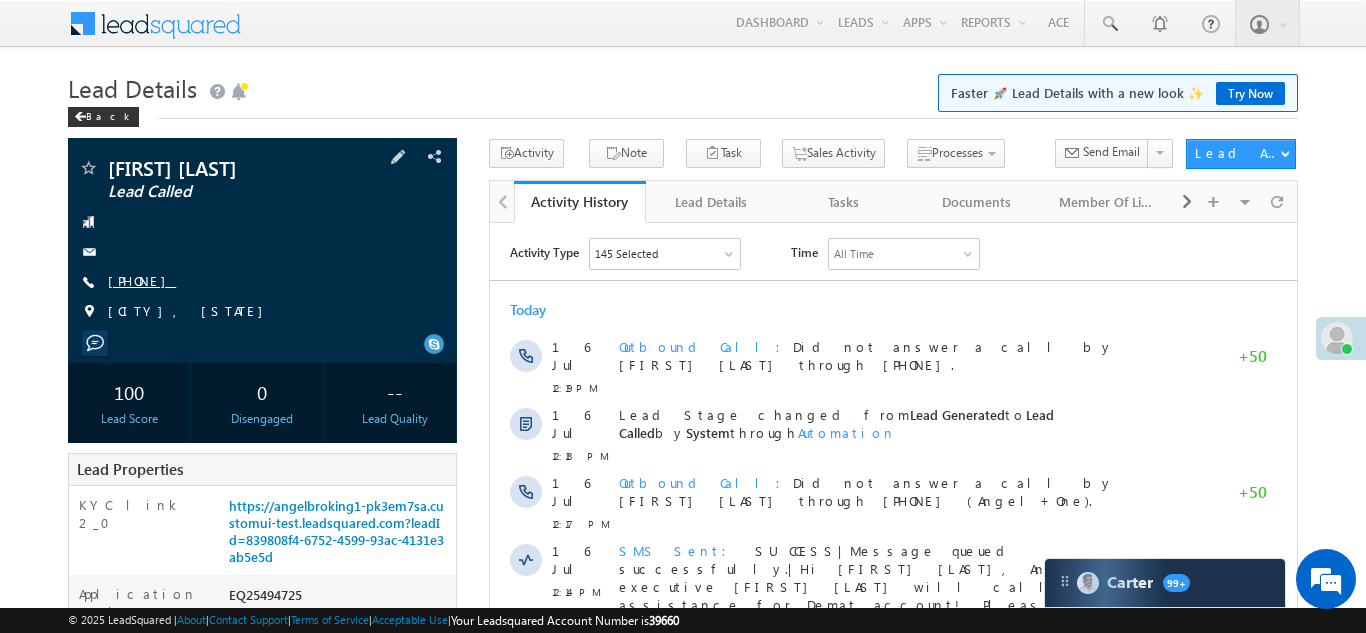 click on "+91-8828802424" at bounding box center (142, 280) 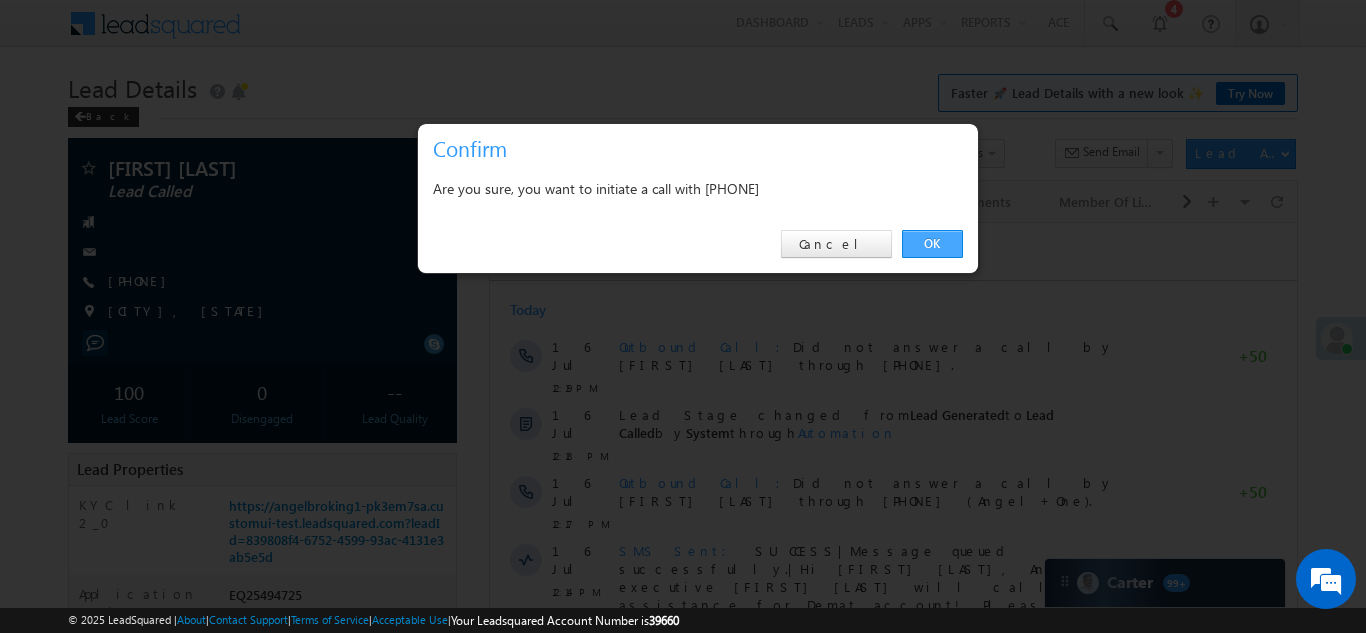 click on "OK" at bounding box center [932, 244] 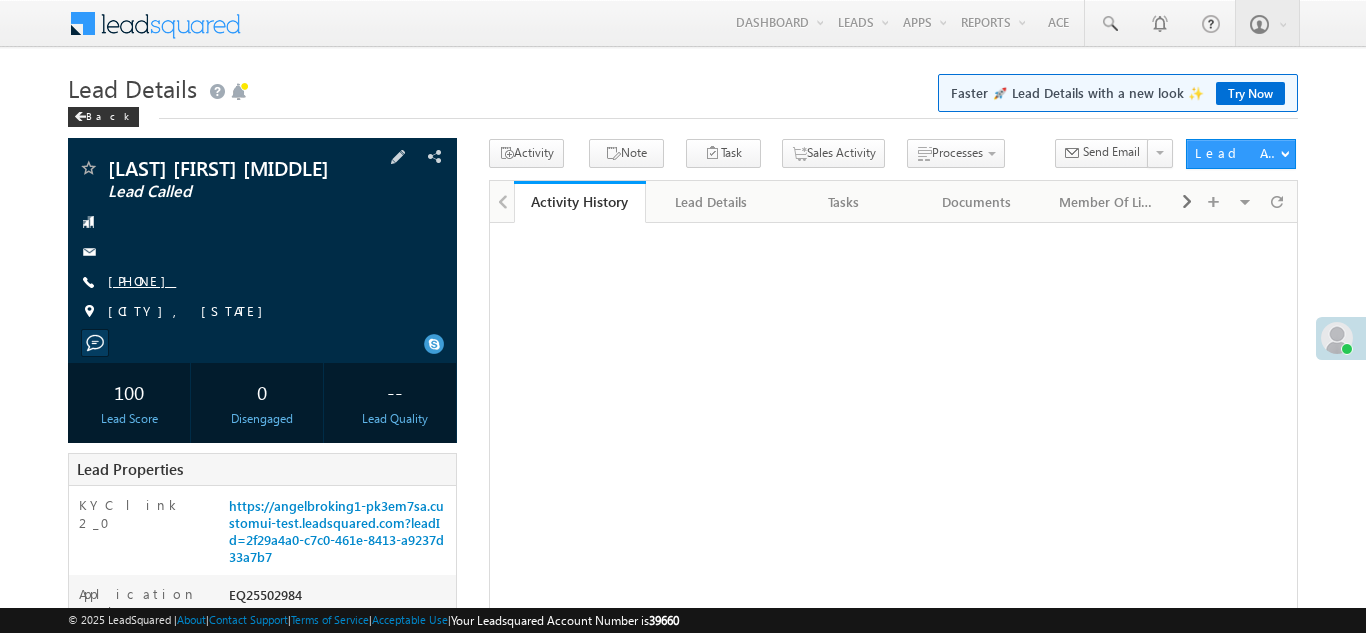scroll, scrollTop: 0, scrollLeft: 0, axis: both 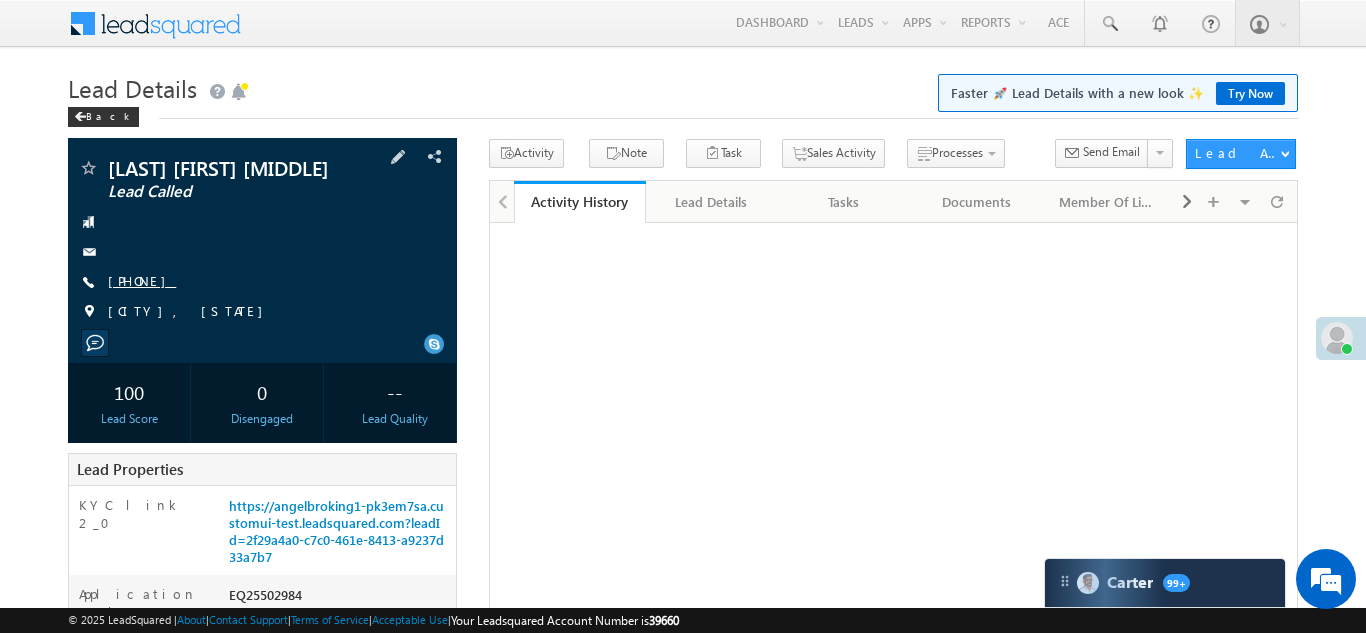 click on "[PHONE]" at bounding box center (142, 280) 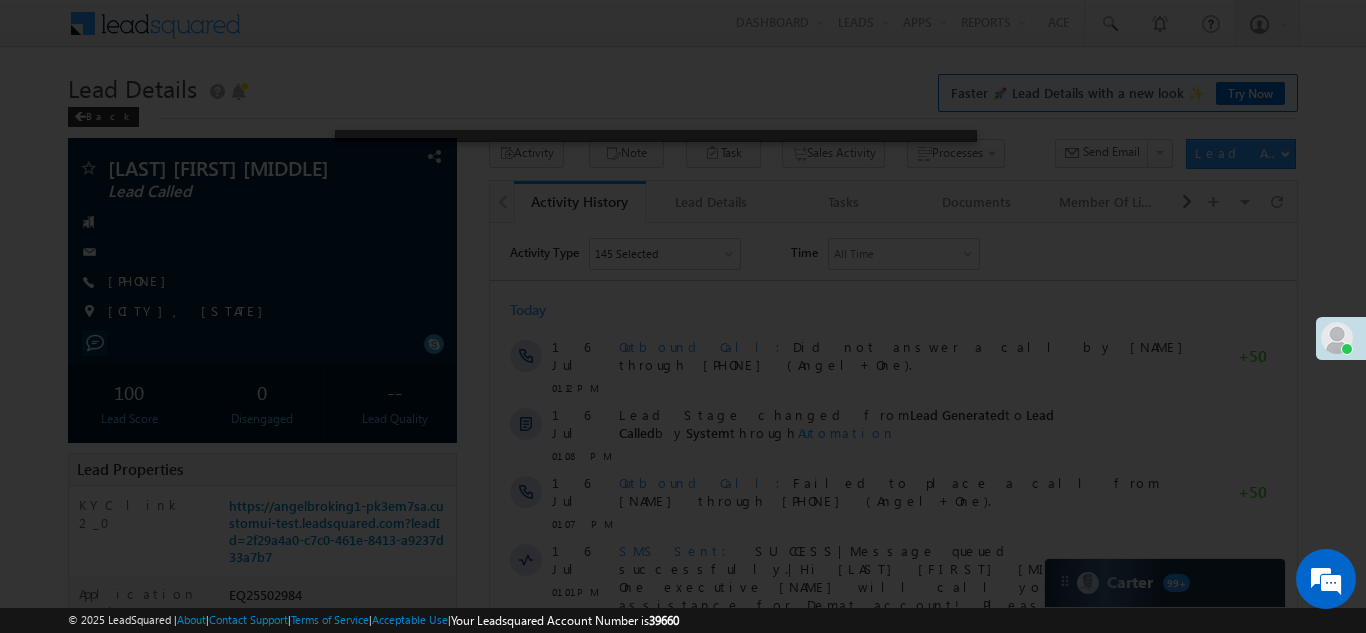 scroll, scrollTop: 0, scrollLeft: 0, axis: both 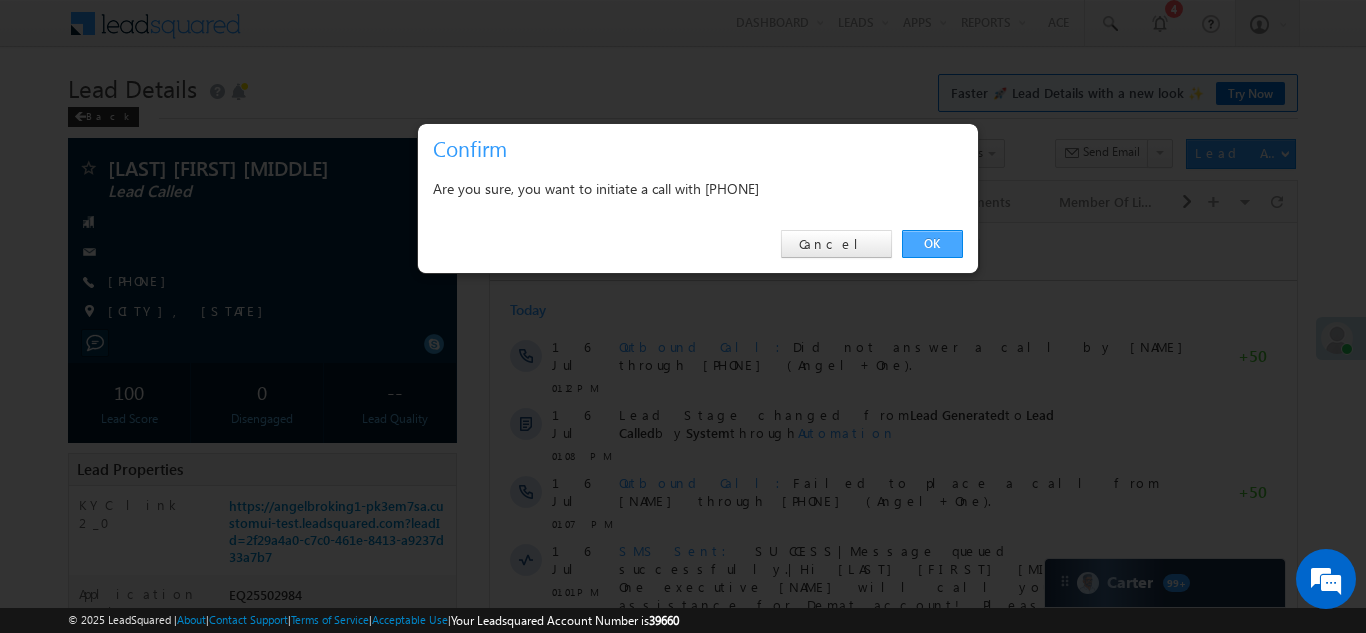 click on "OK" at bounding box center [932, 244] 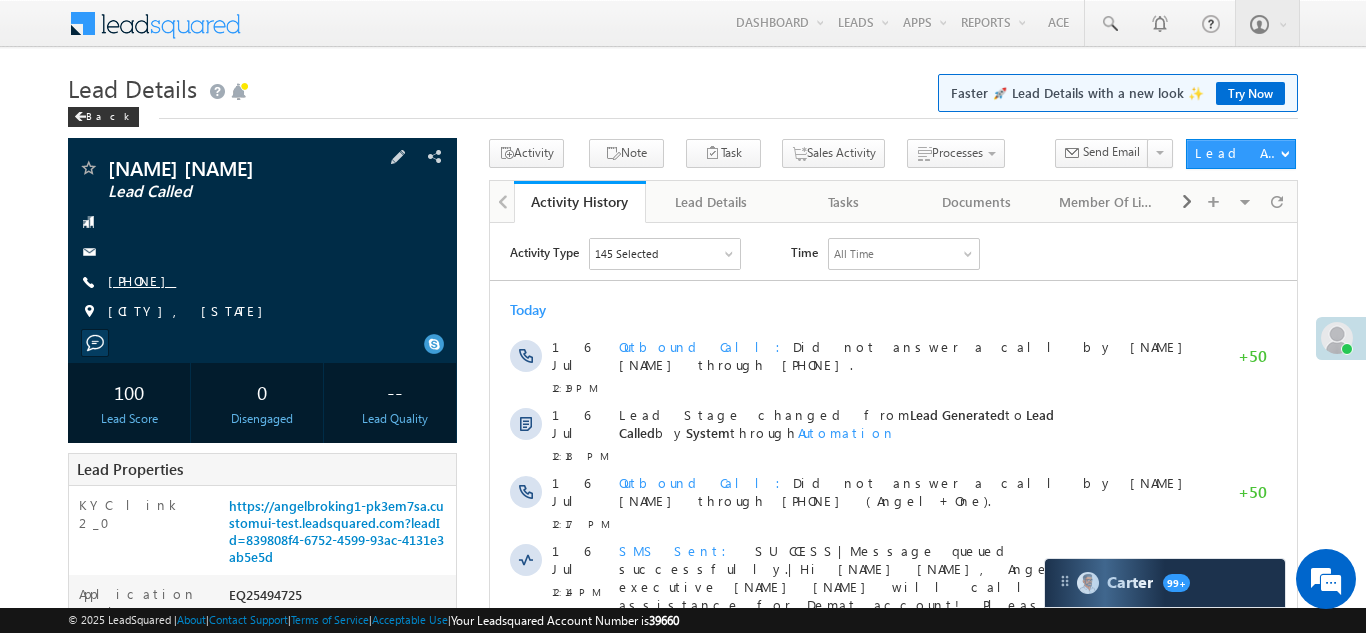 scroll, scrollTop: 0, scrollLeft: 0, axis: both 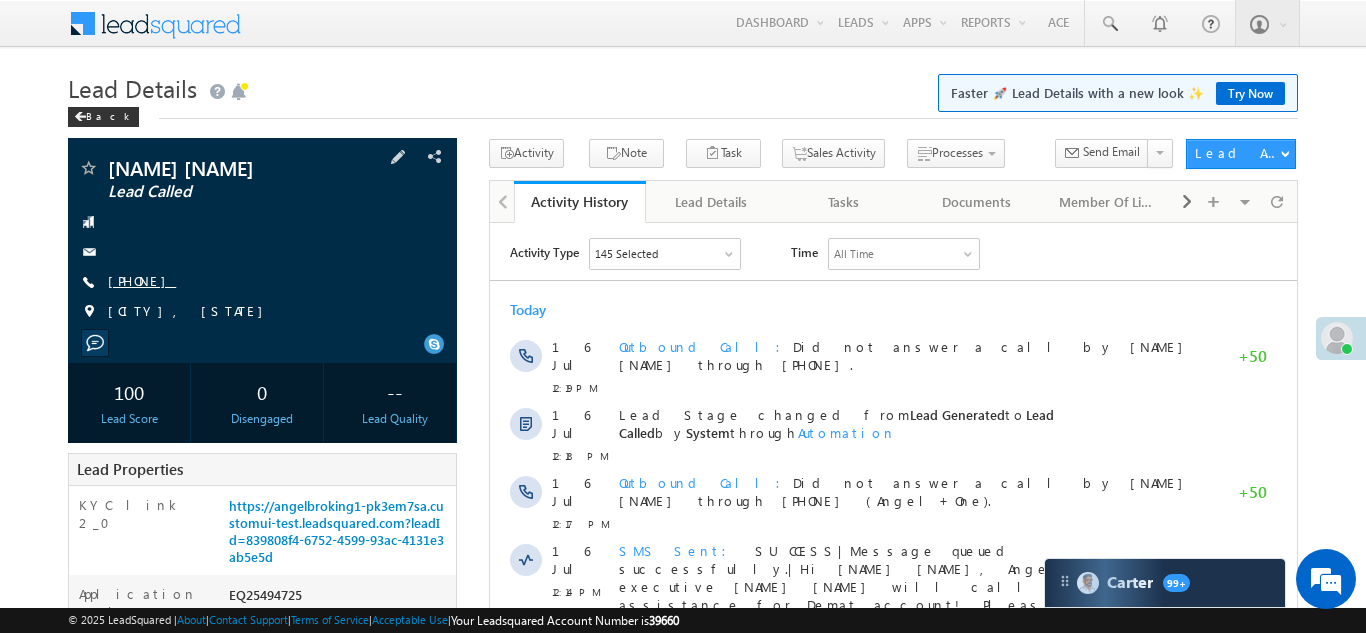 click on "+91-8828802424" at bounding box center (142, 280) 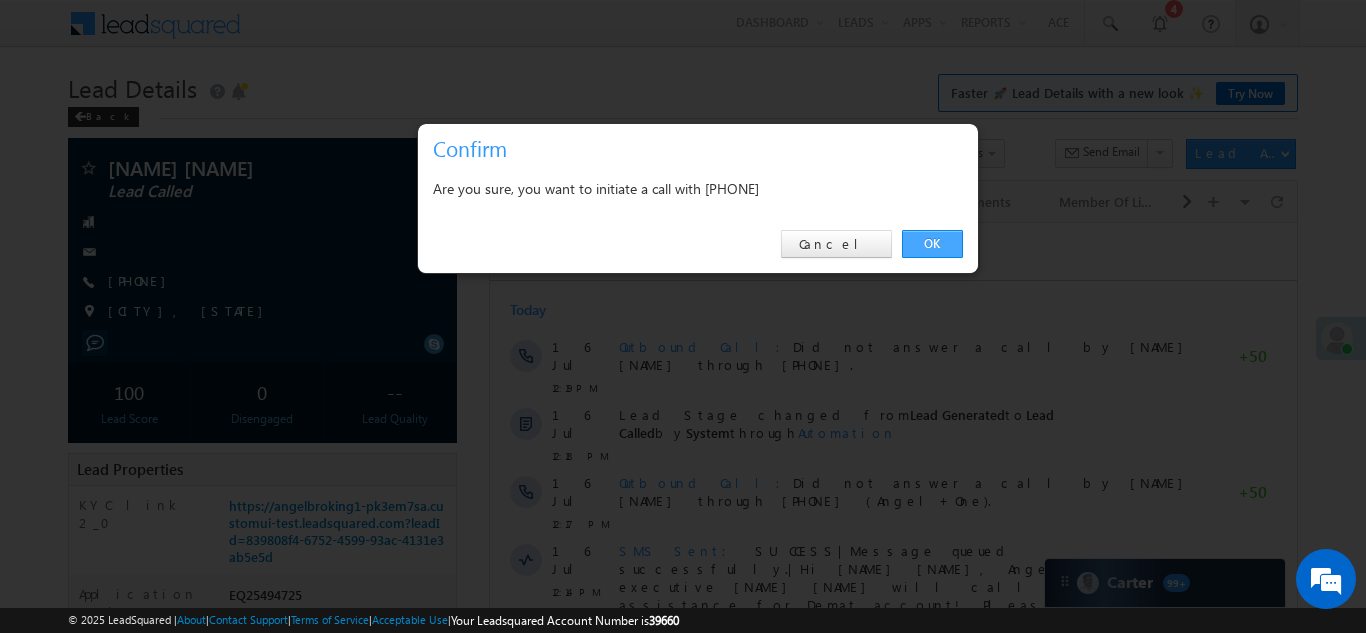 click on "OK" at bounding box center [932, 244] 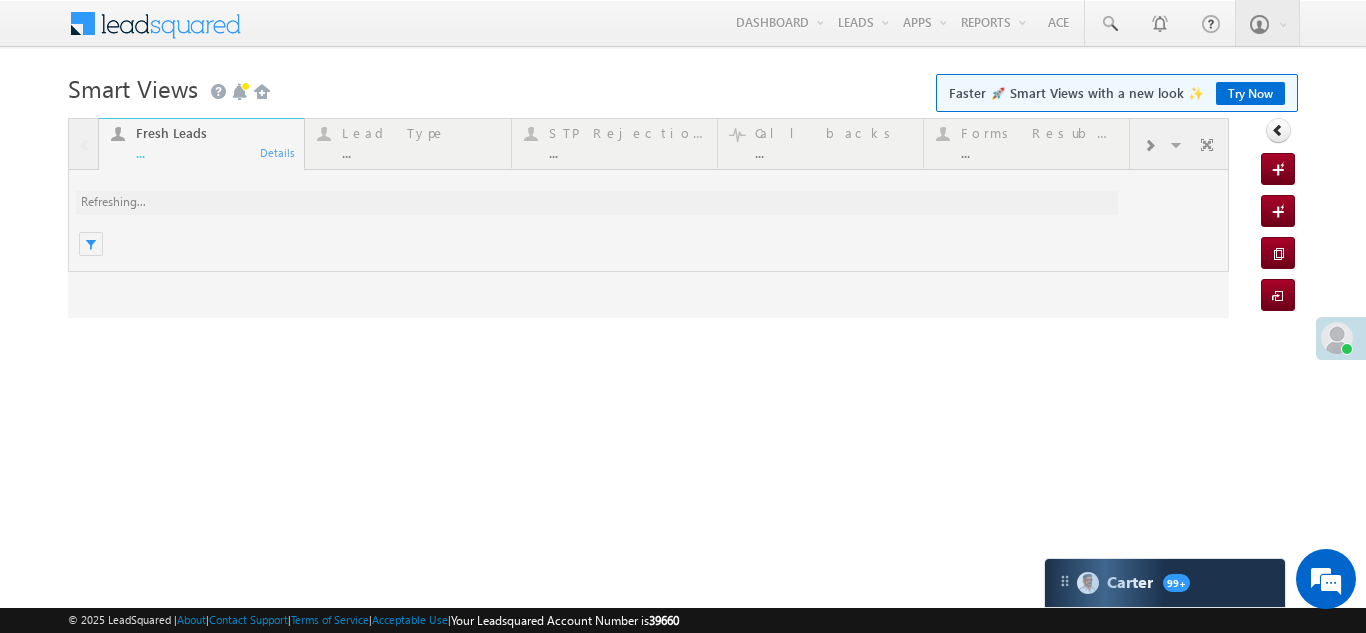 scroll, scrollTop: 0, scrollLeft: 0, axis: both 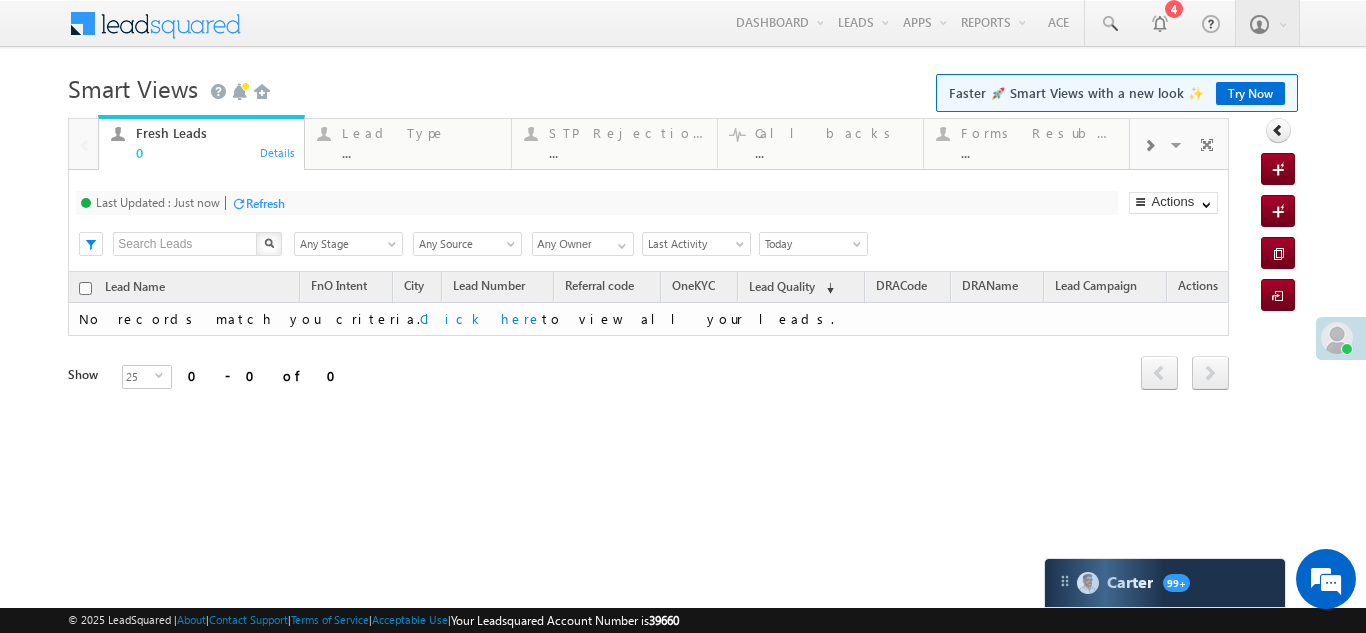 click at bounding box center (1149, 146) 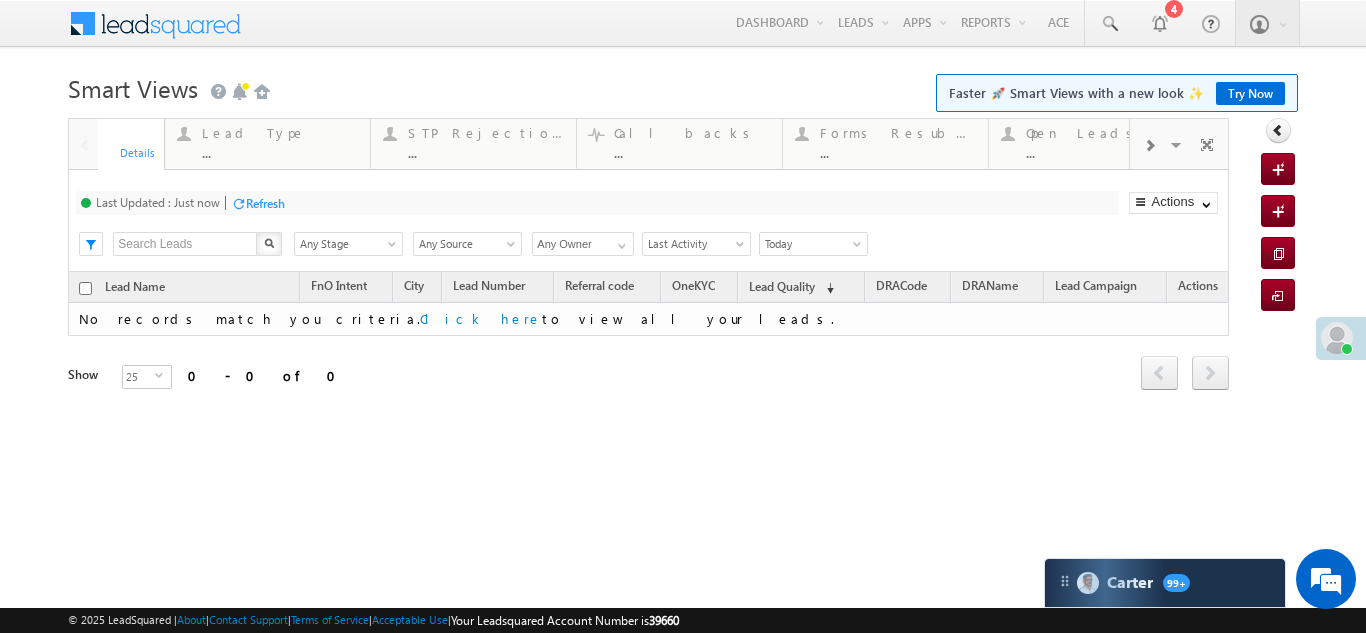 click at bounding box center [1149, 146] 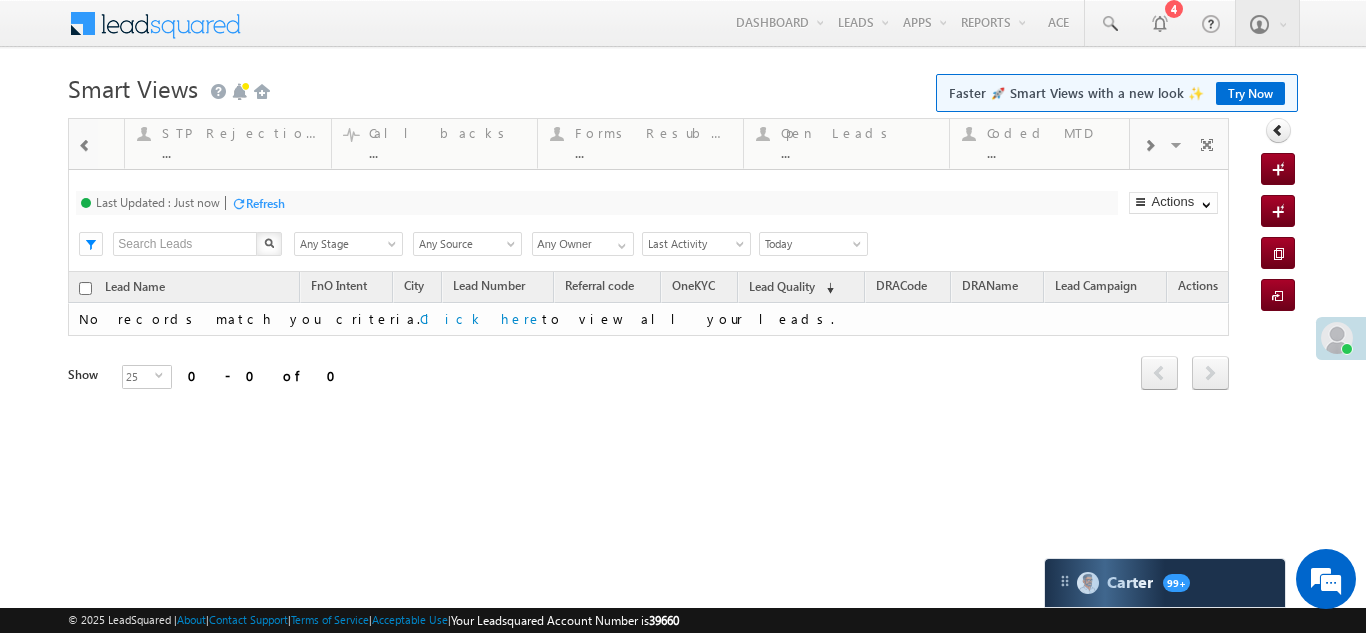 click at bounding box center (1149, 146) 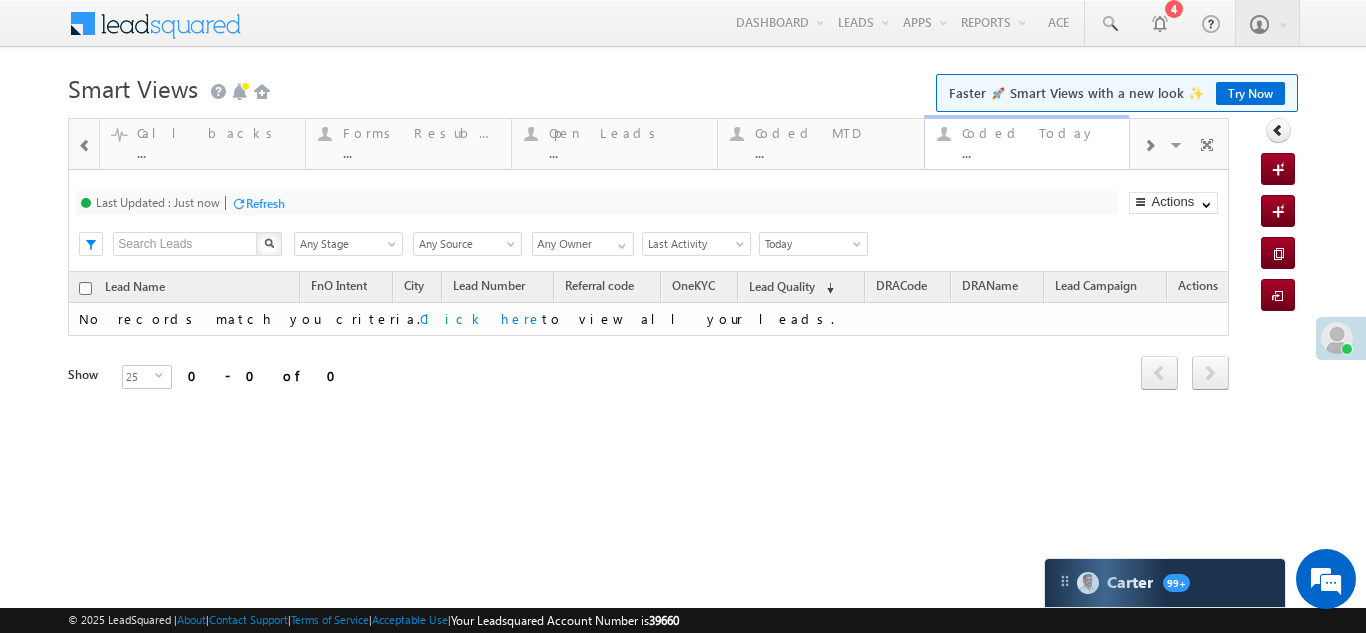 scroll, scrollTop: 0, scrollLeft: 0, axis: both 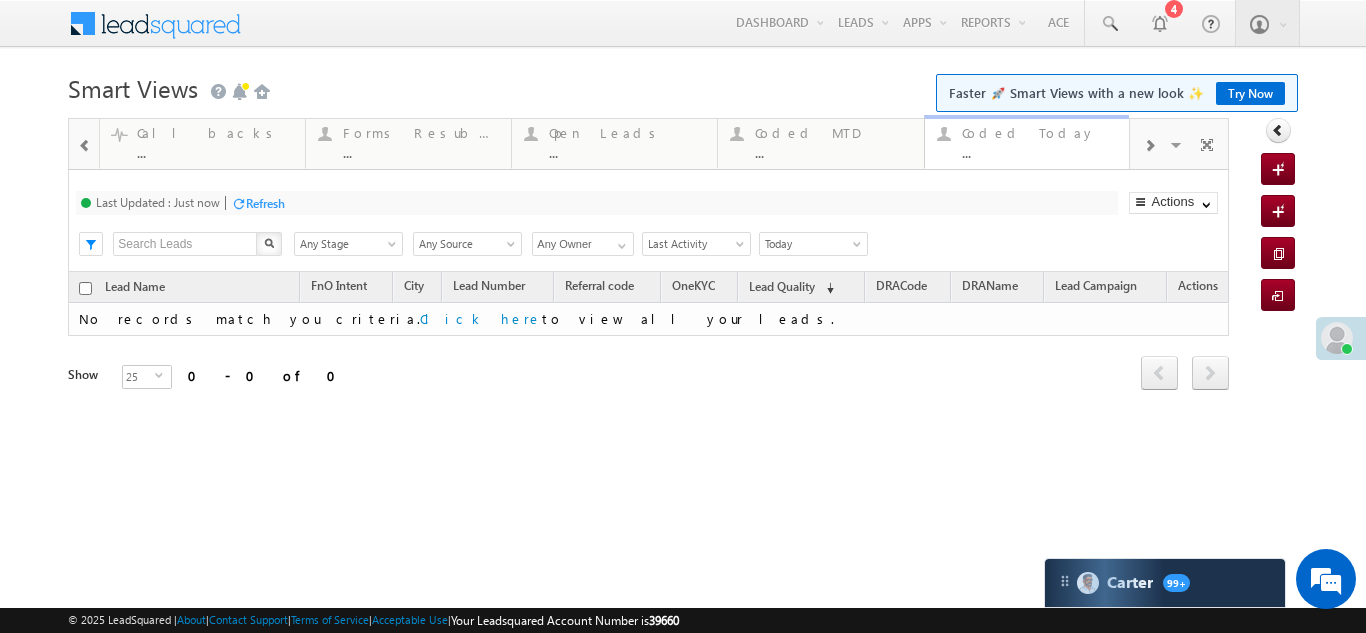 click on "Coded Today" at bounding box center [1040, 133] 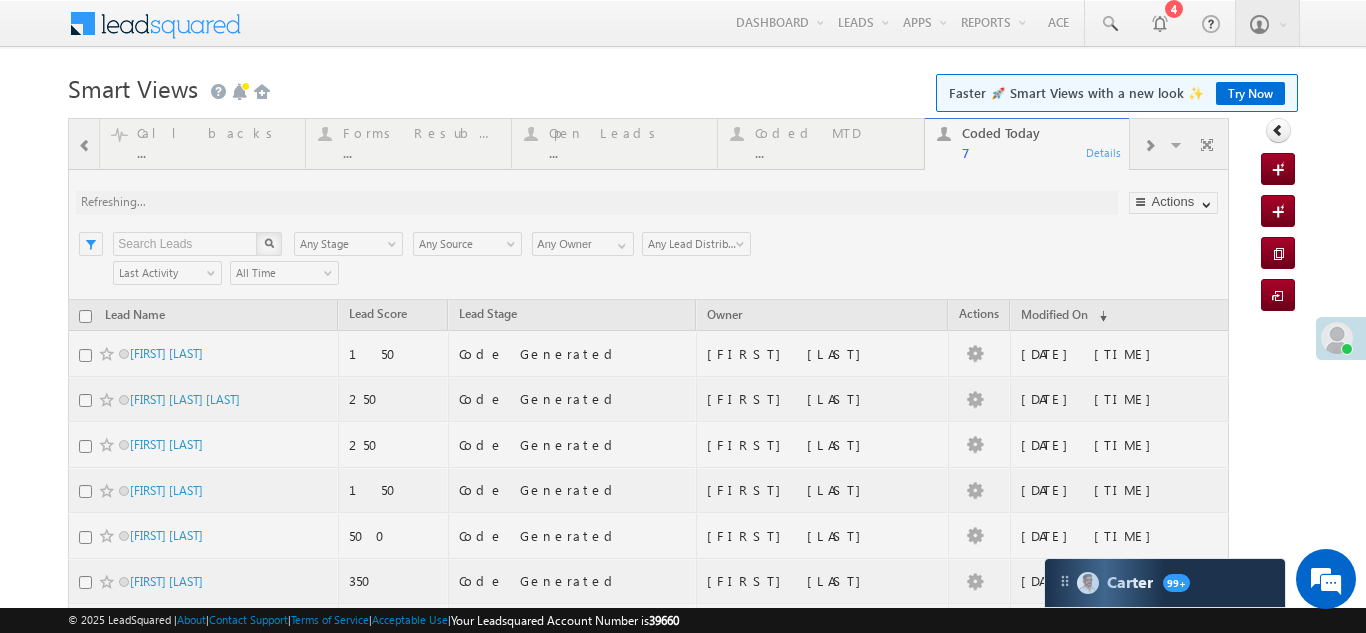 scroll, scrollTop: 0, scrollLeft: 0, axis: both 